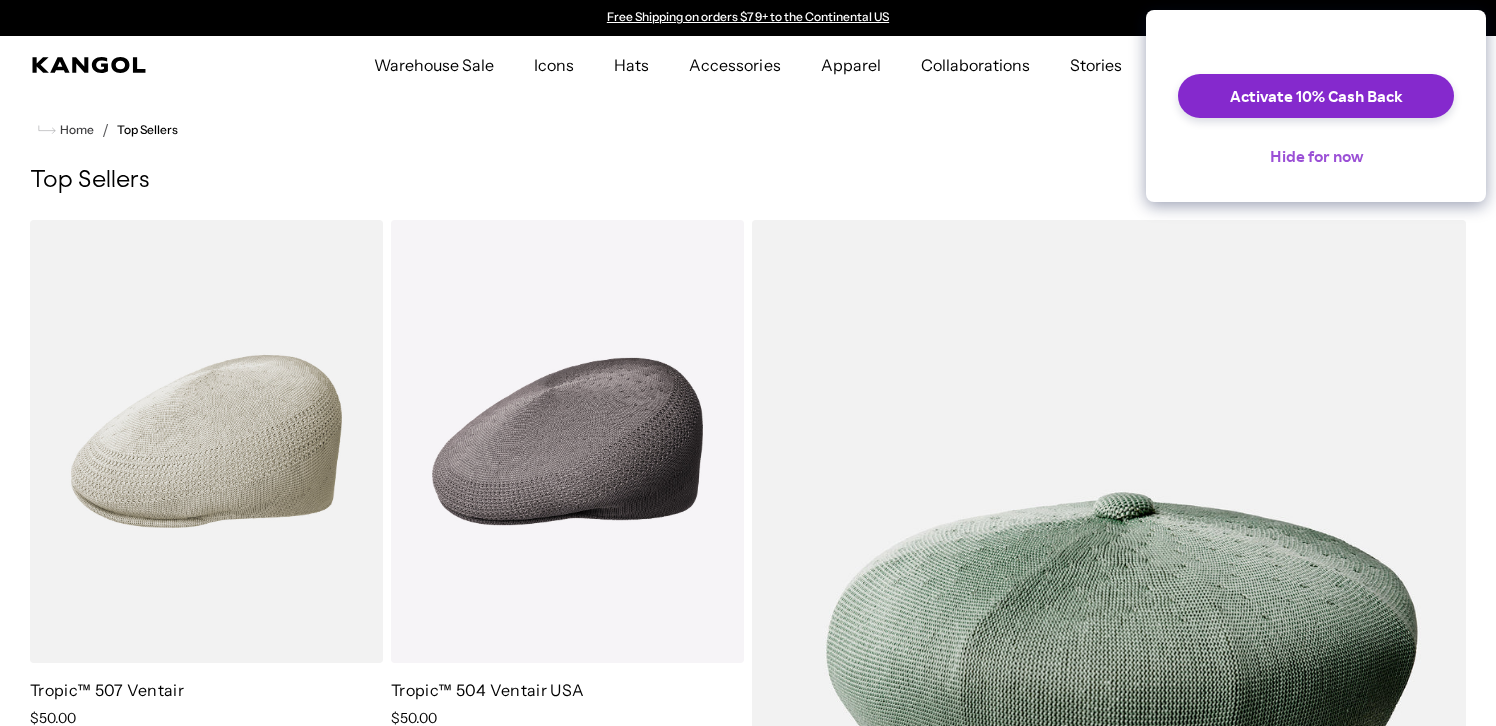 scroll, scrollTop: 0, scrollLeft: 0, axis: both 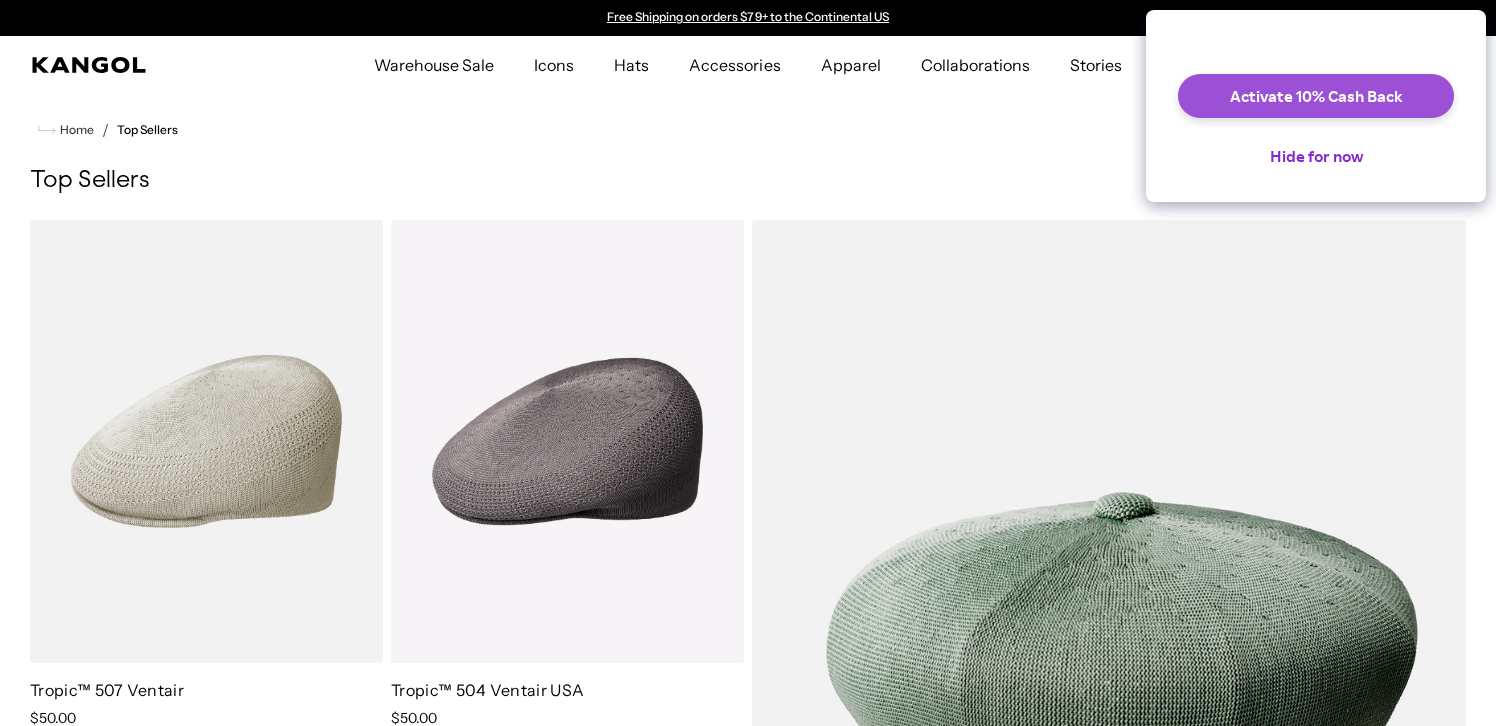 click on "Activate 10% Cash Back" at bounding box center [1316, 96] 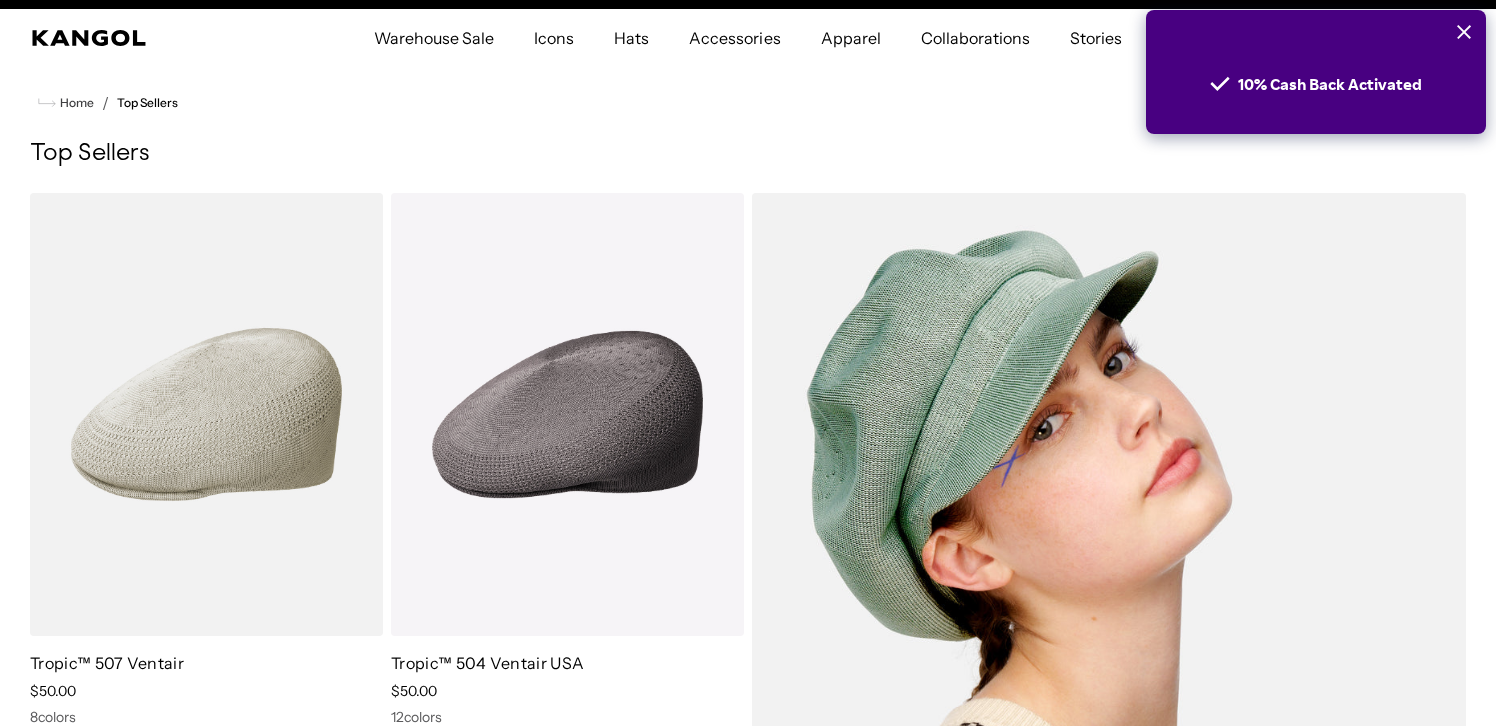 scroll, scrollTop: 0, scrollLeft: 0, axis: both 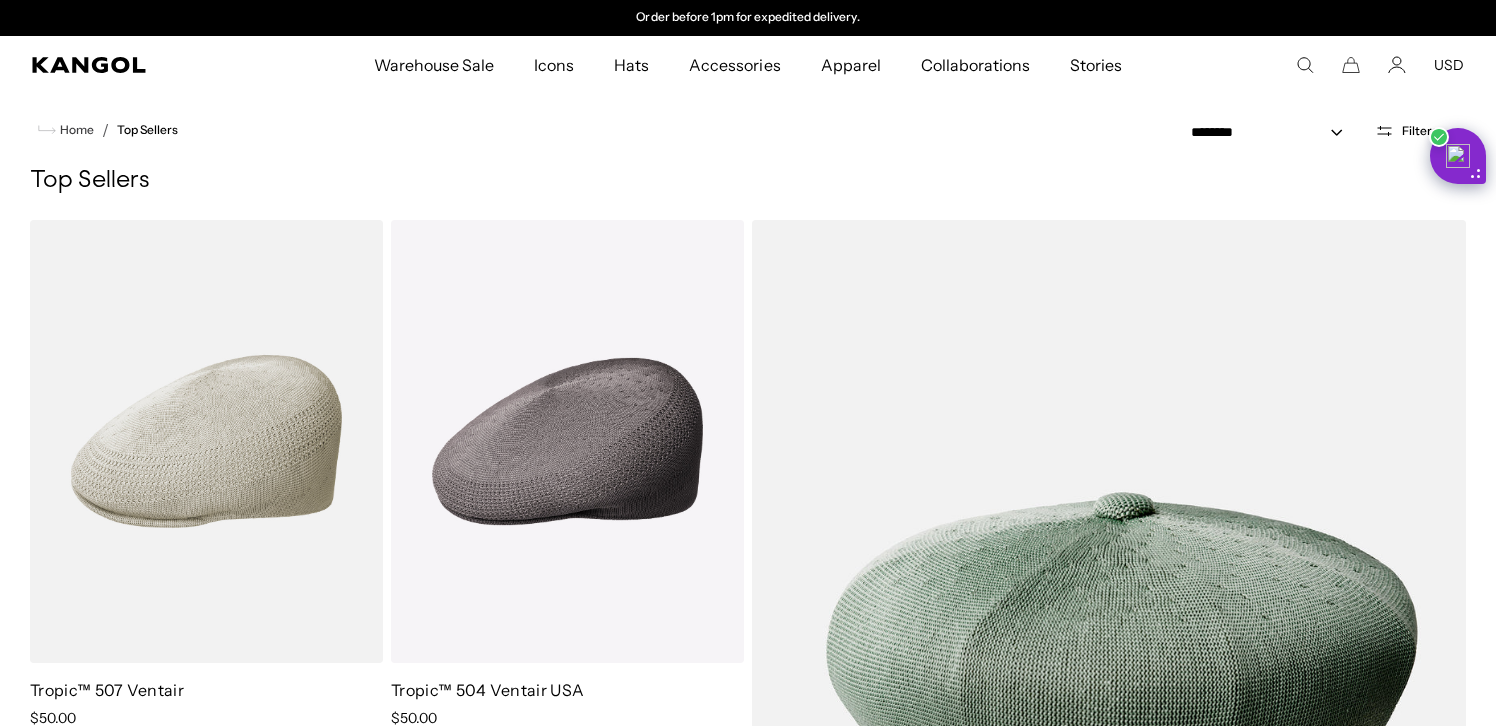 click on "Warehouse Sale" at bounding box center [434, 65] 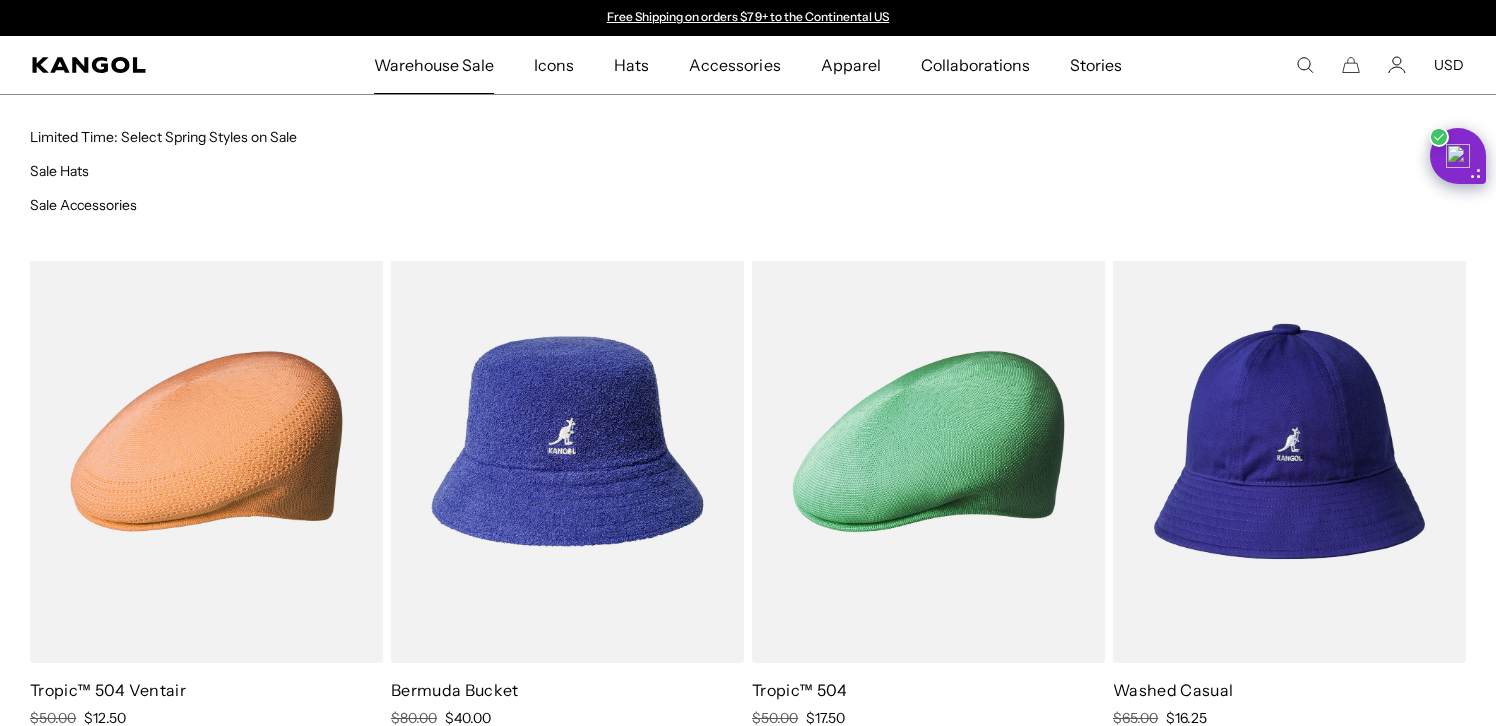 scroll, scrollTop: 0, scrollLeft: 0, axis: both 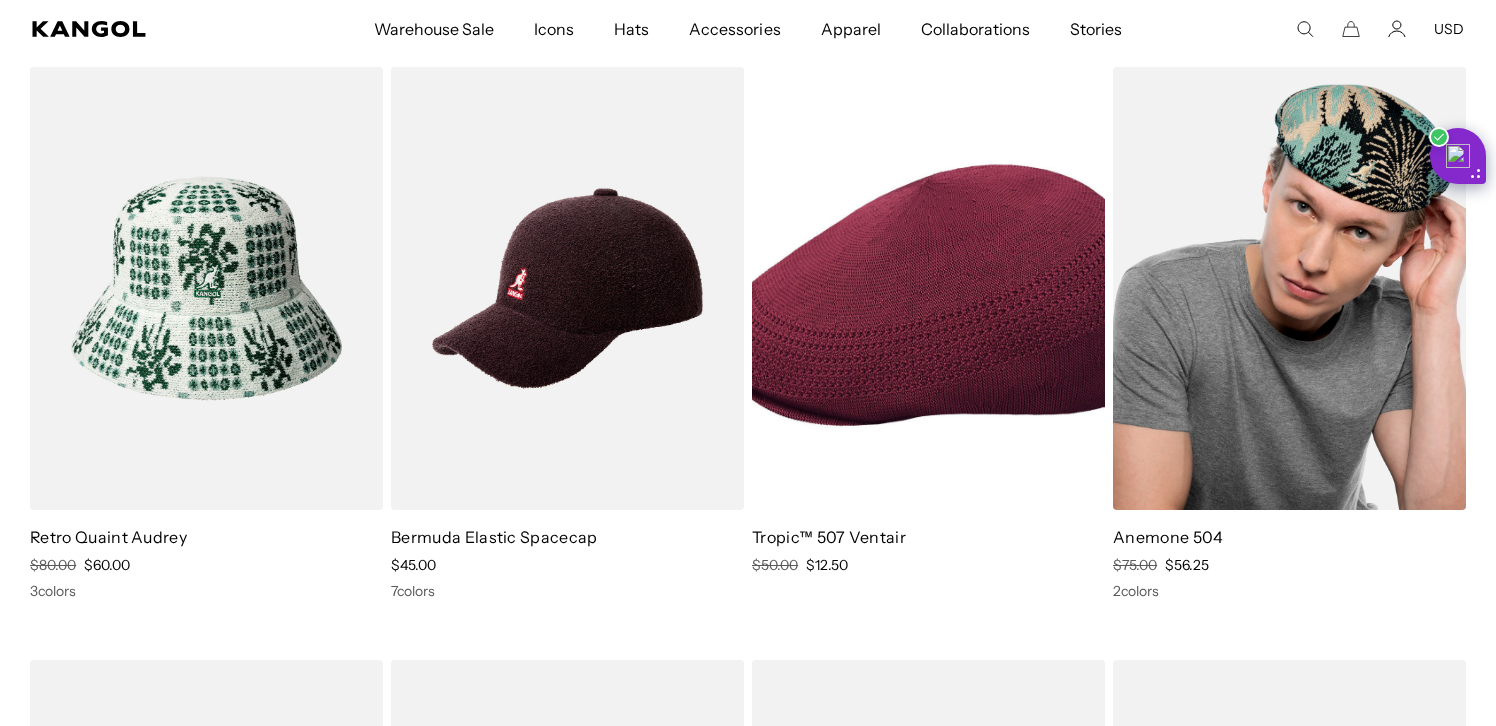 click at bounding box center (1289, 288) 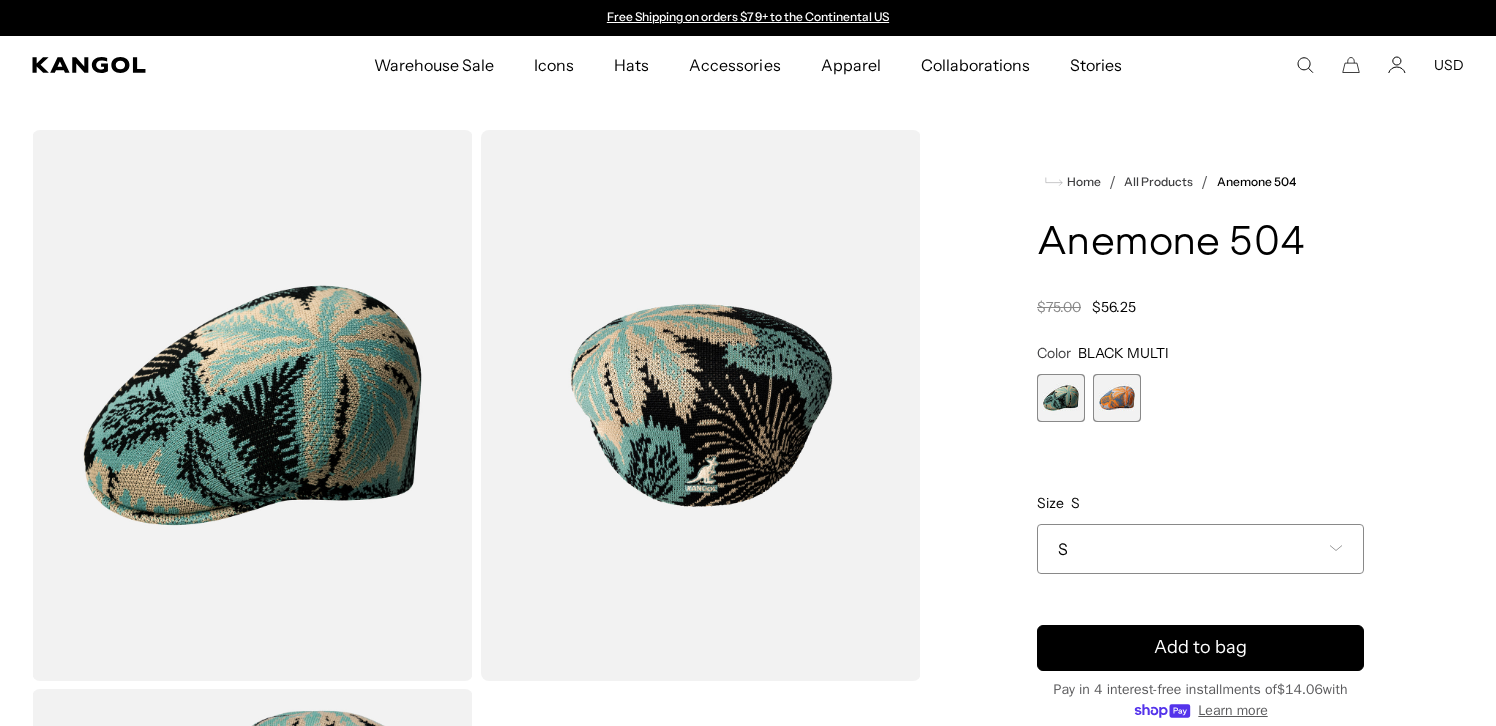 scroll, scrollTop: 0, scrollLeft: 0, axis: both 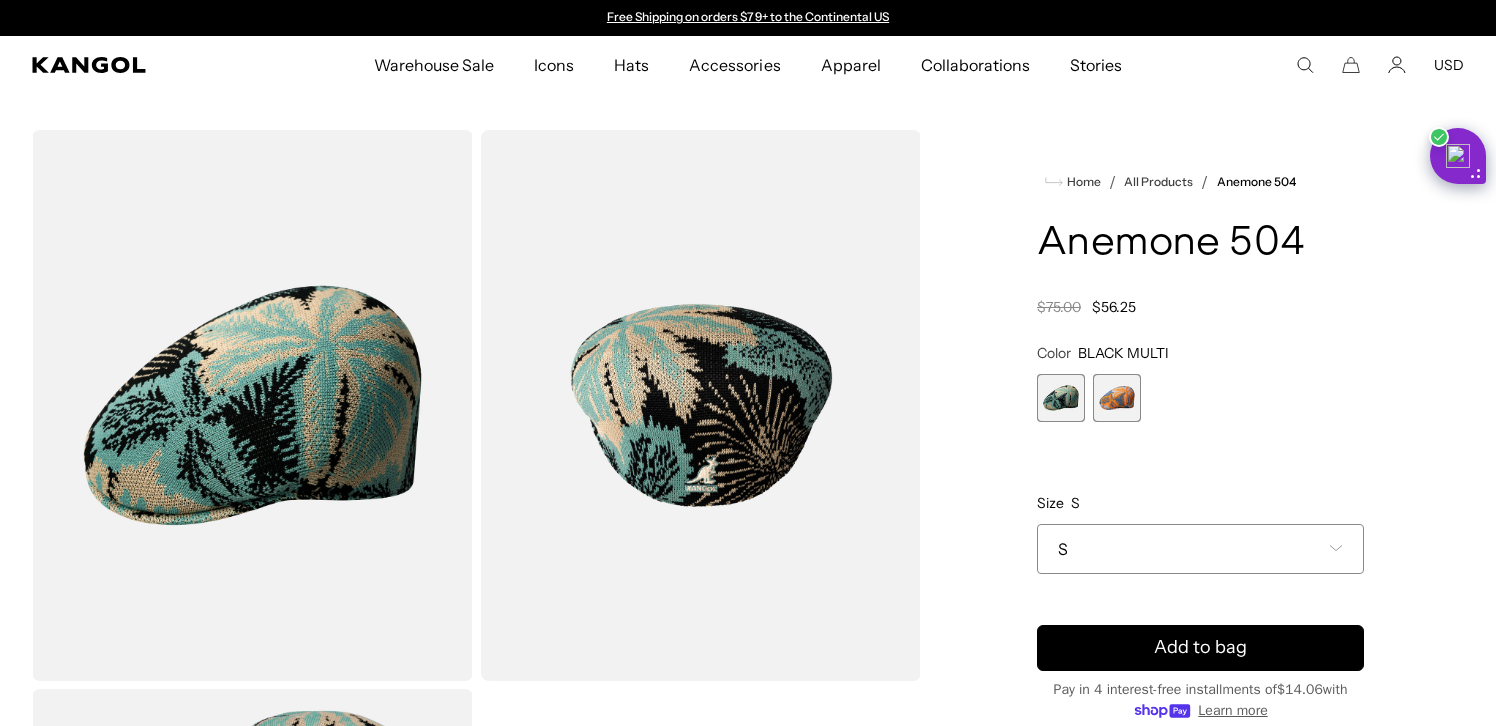 click at bounding box center [1117, 398] 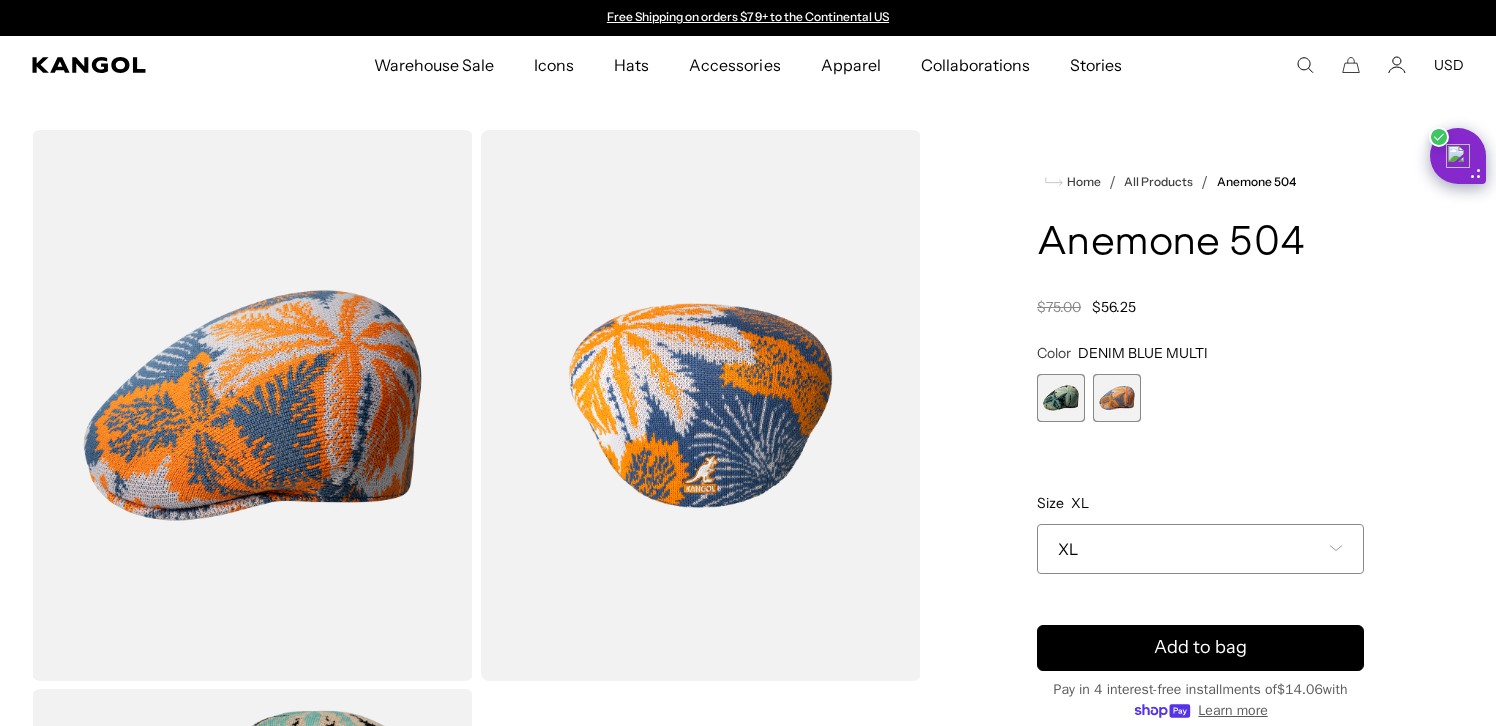 scroll, scrollTop: 0, scrollLeft: 0, axis: both 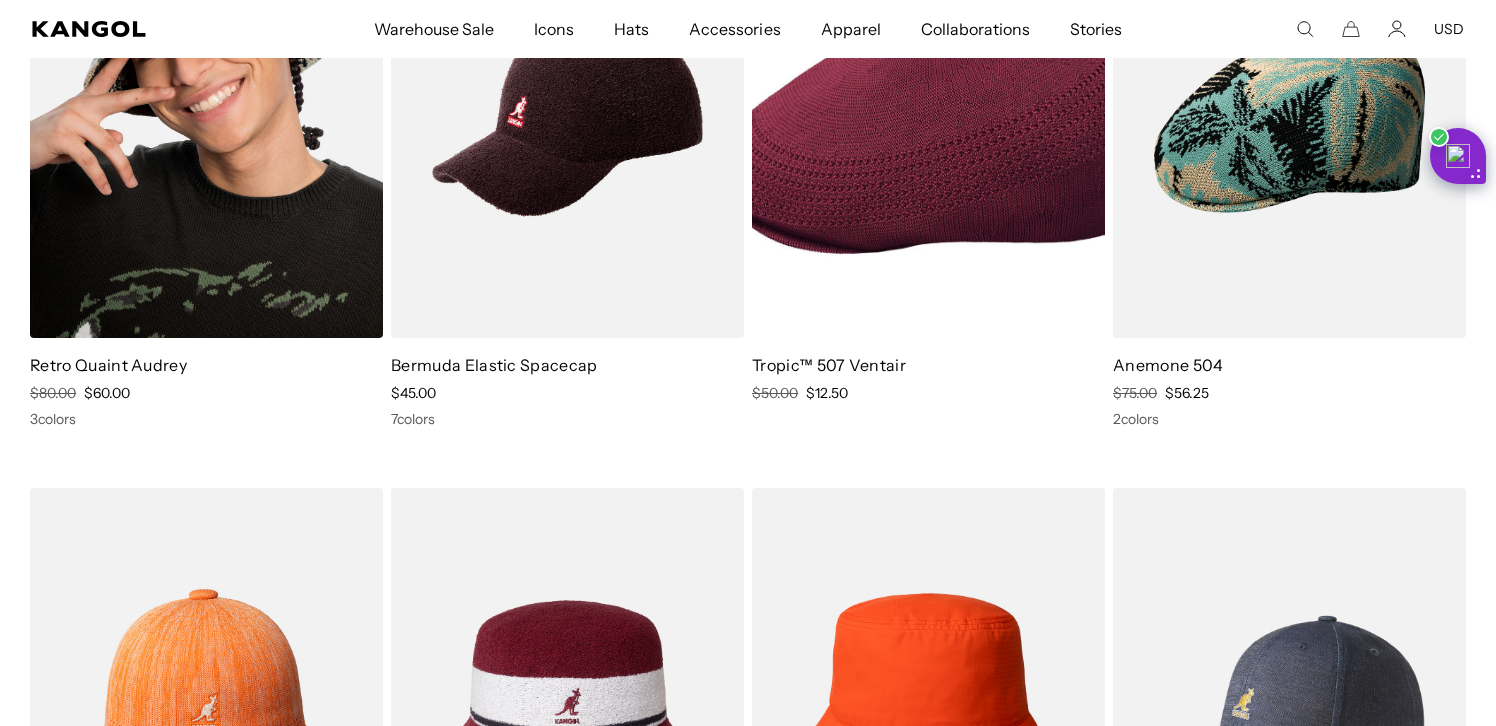 click at bounding box center [206, 116] 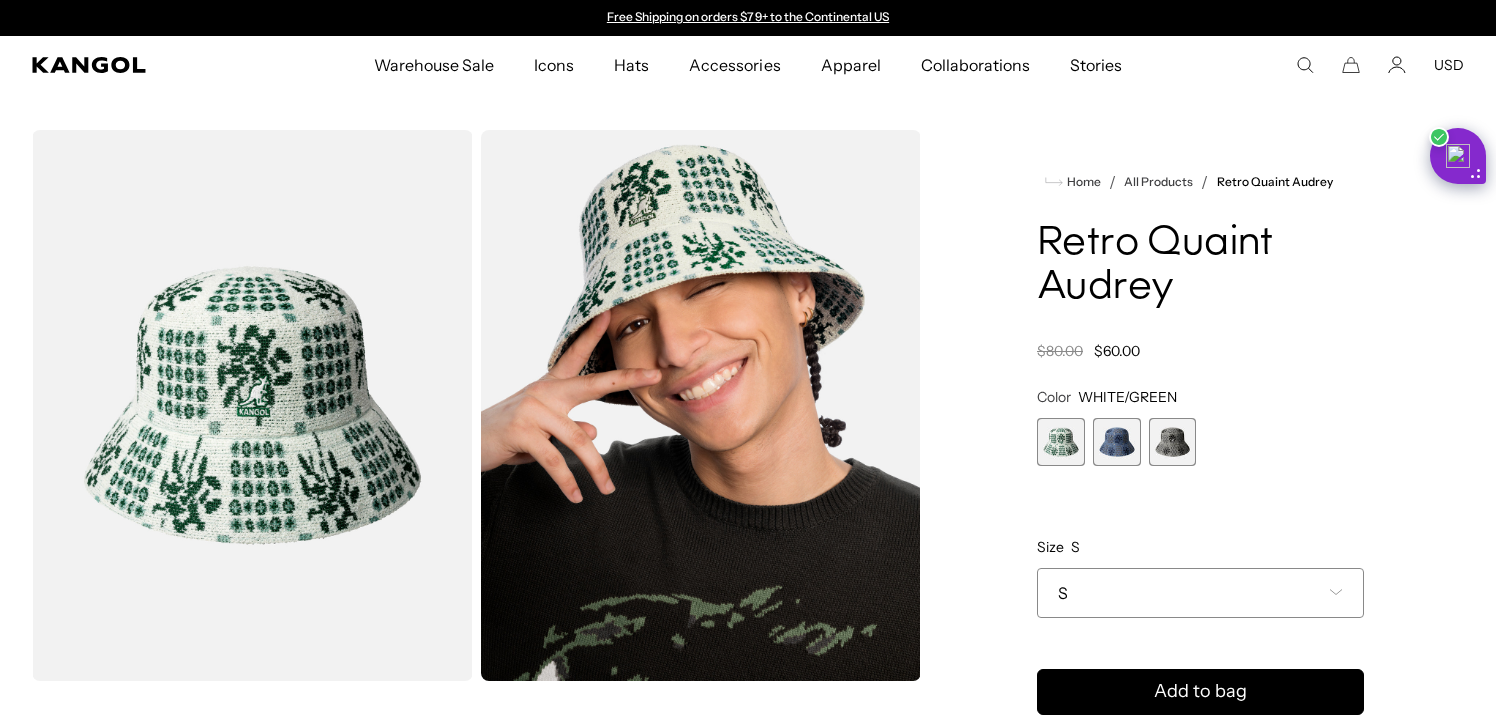scroll, scrollTop: 0, scrollLeft: 0, axis: both 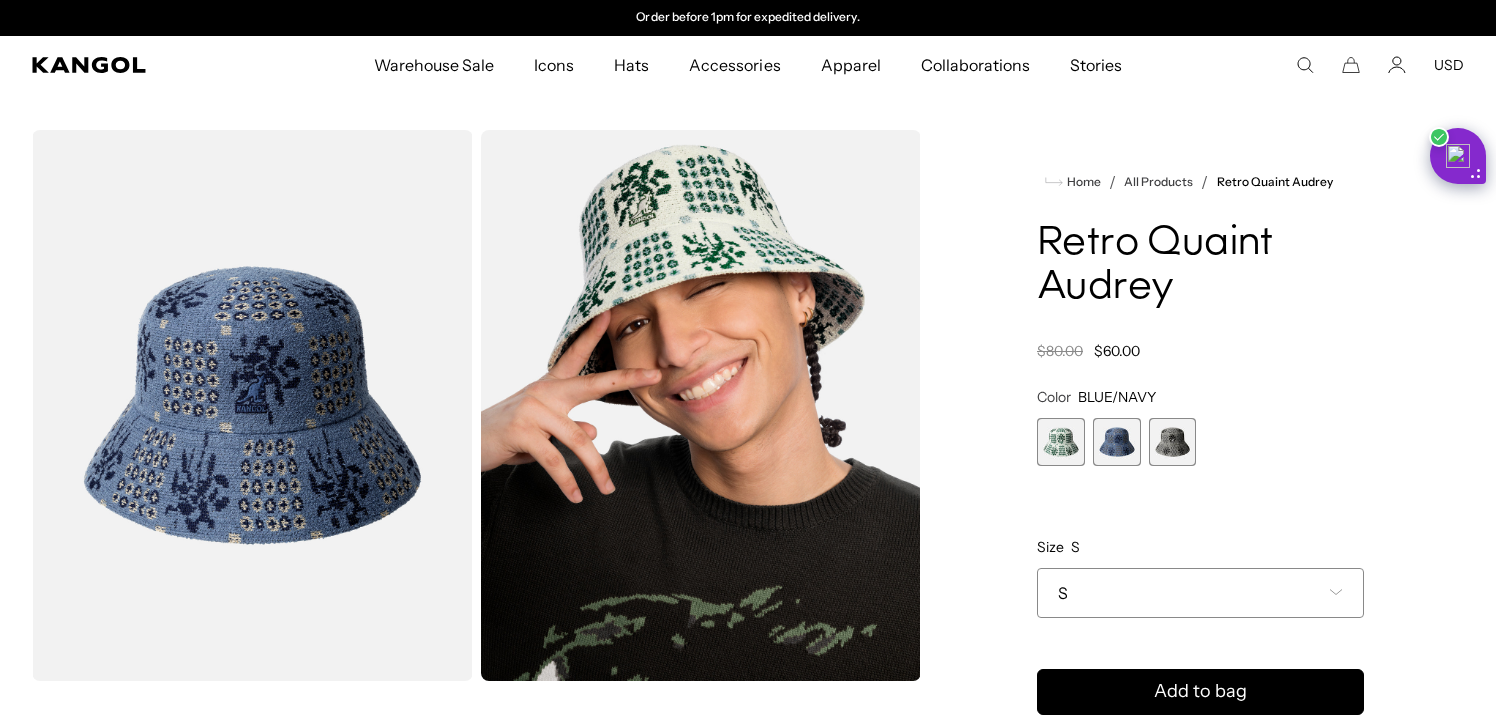 click at bounding box center [1173, 442] 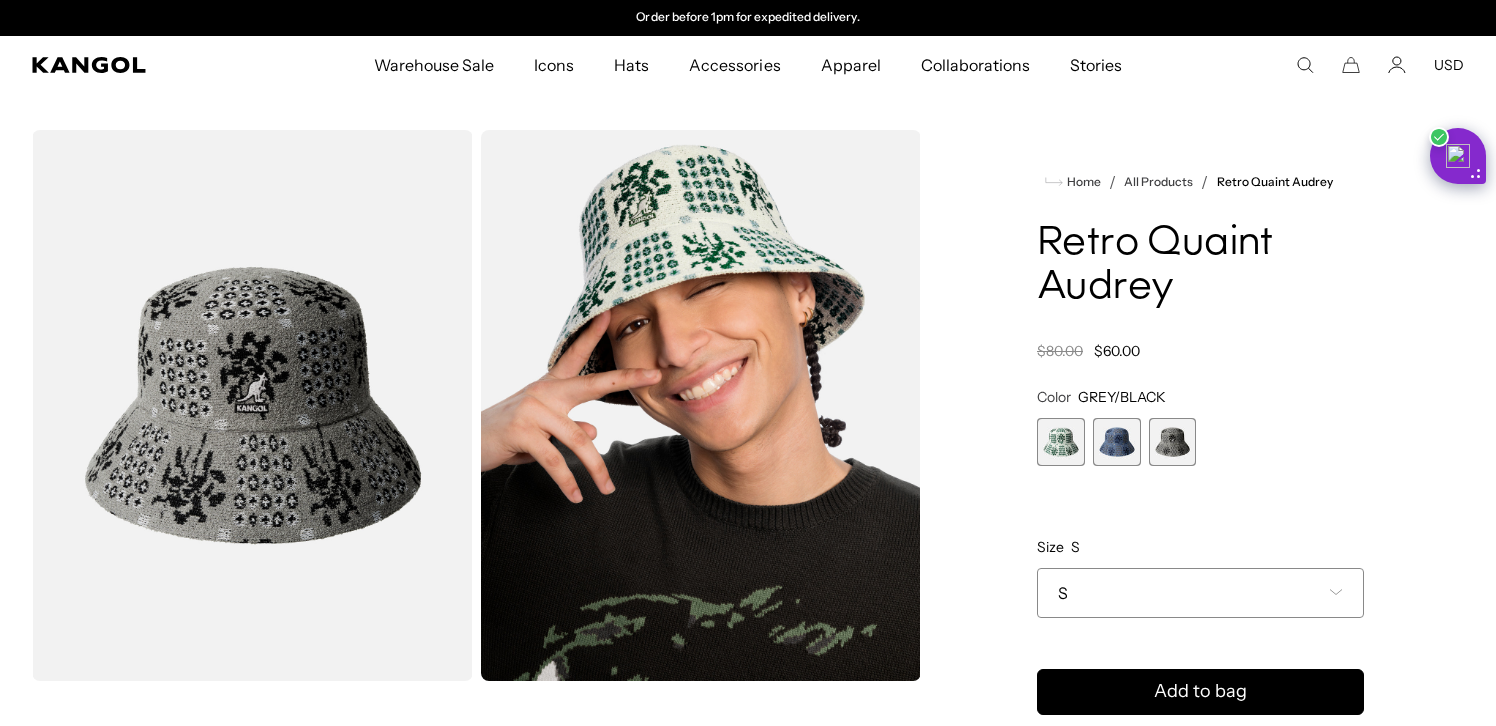 click on "S" at bounding box center [1200, 593] 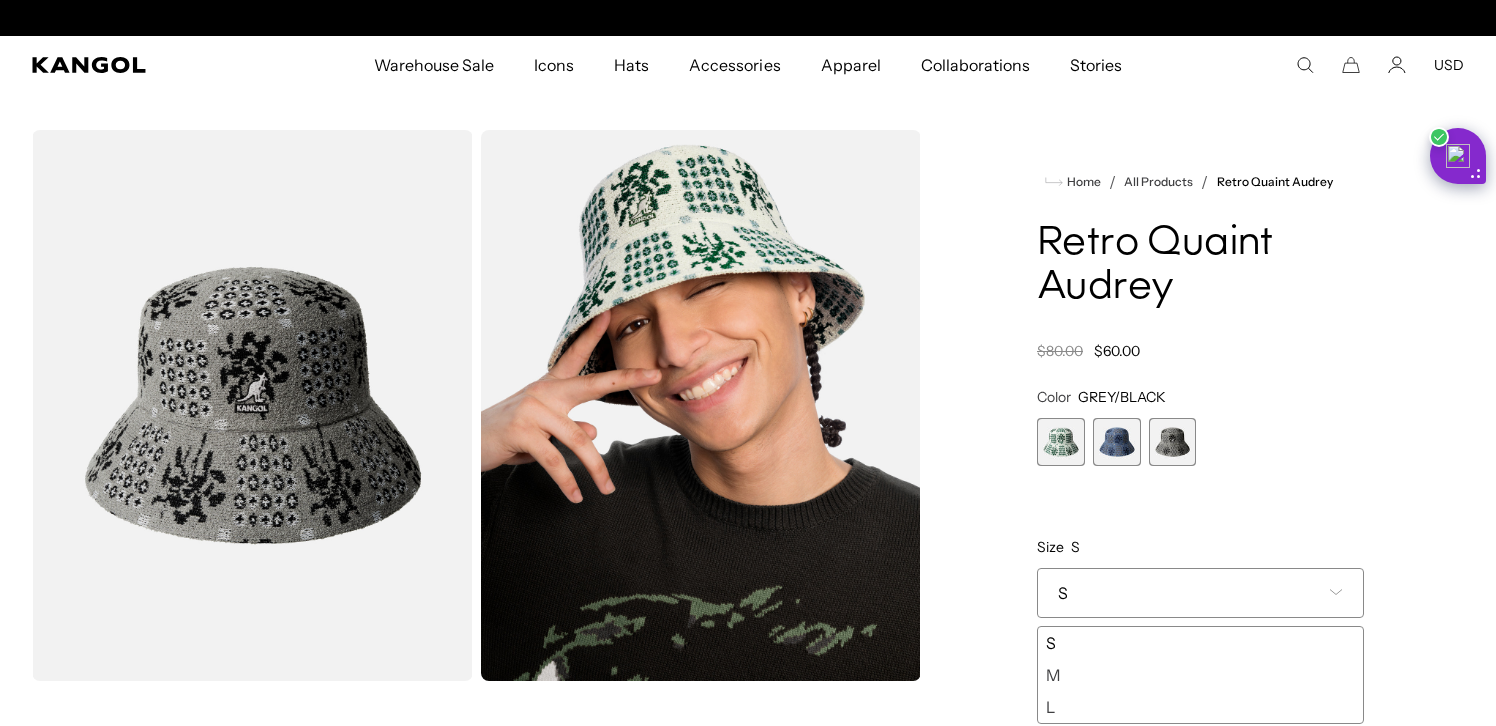 scroll, scrollTop: 0, scrollLeft: 0, axis: both 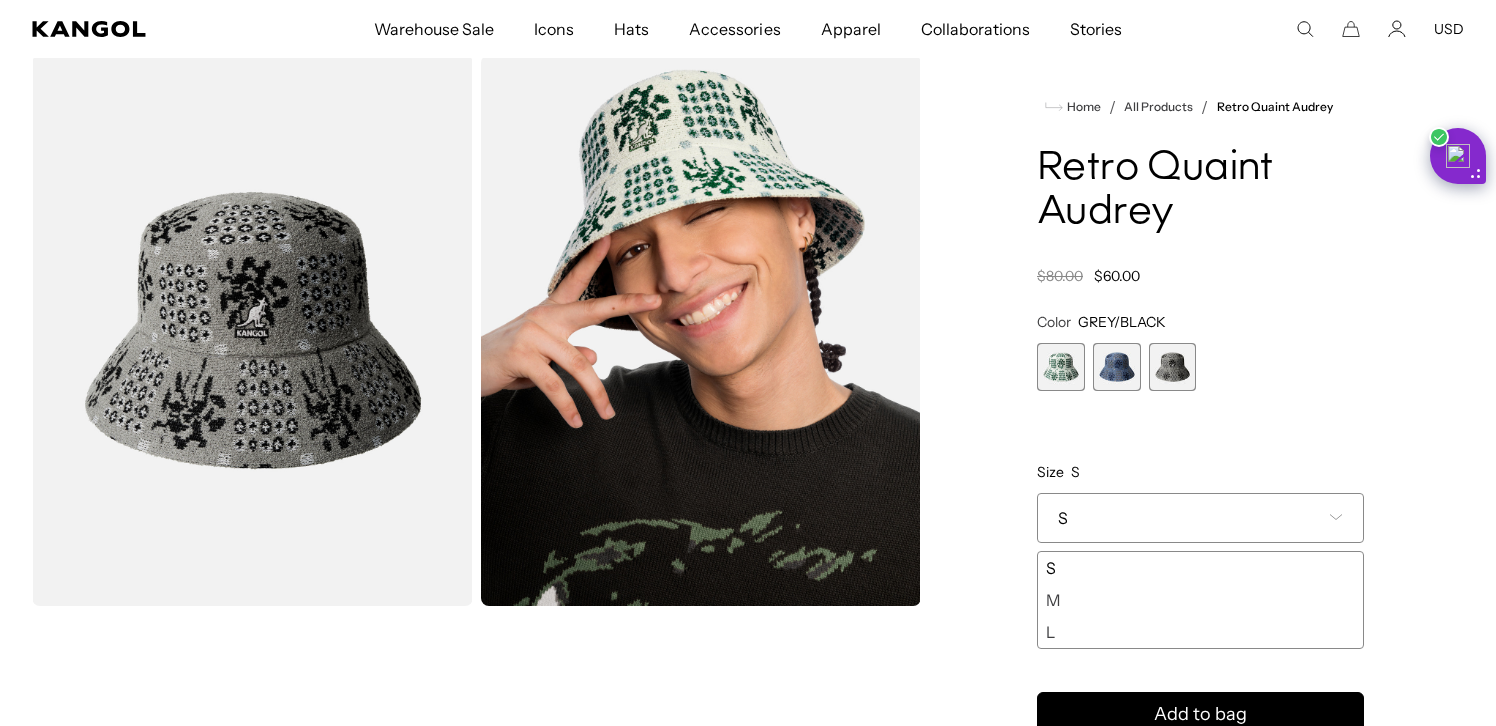 click at bounding box center [1117, 367] 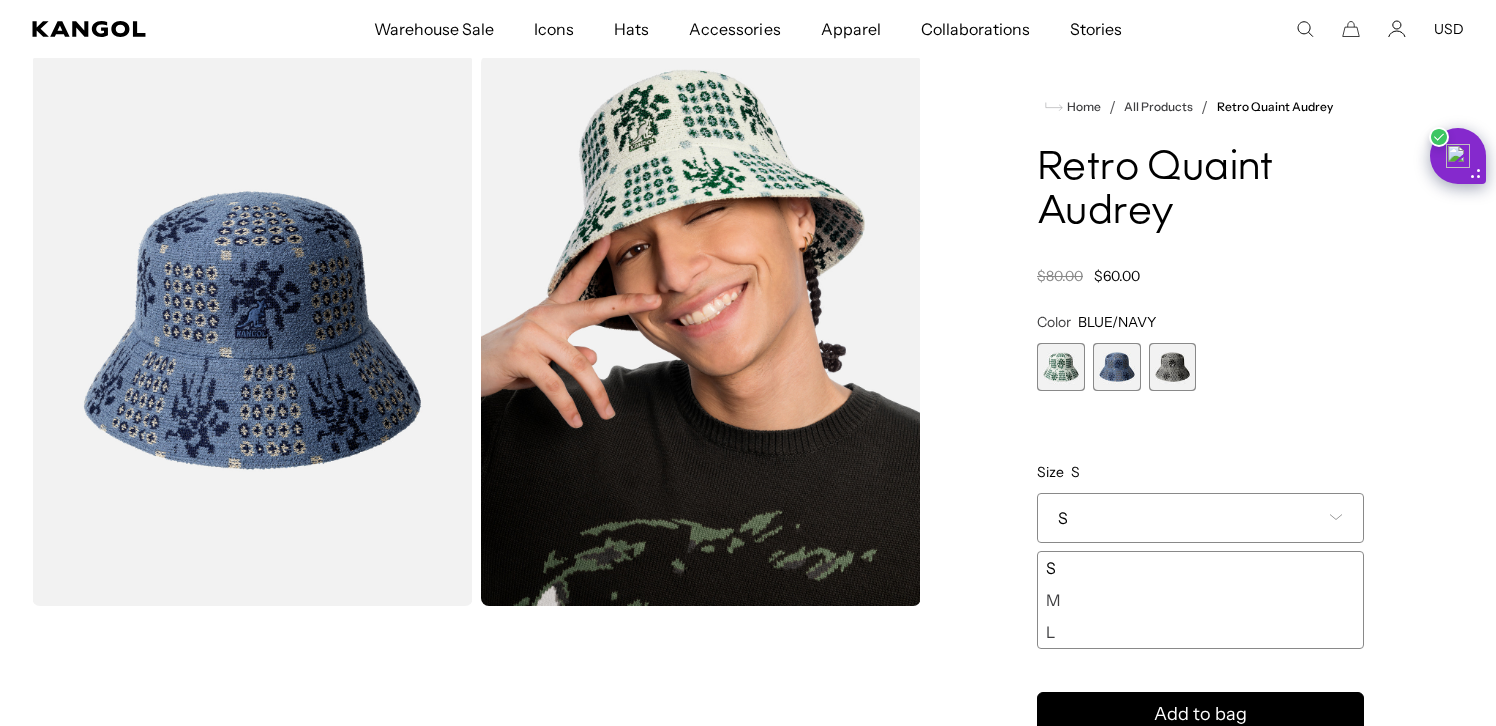 scroll, scrollTop: 0, scrollLeft: 412, axis: horizontal 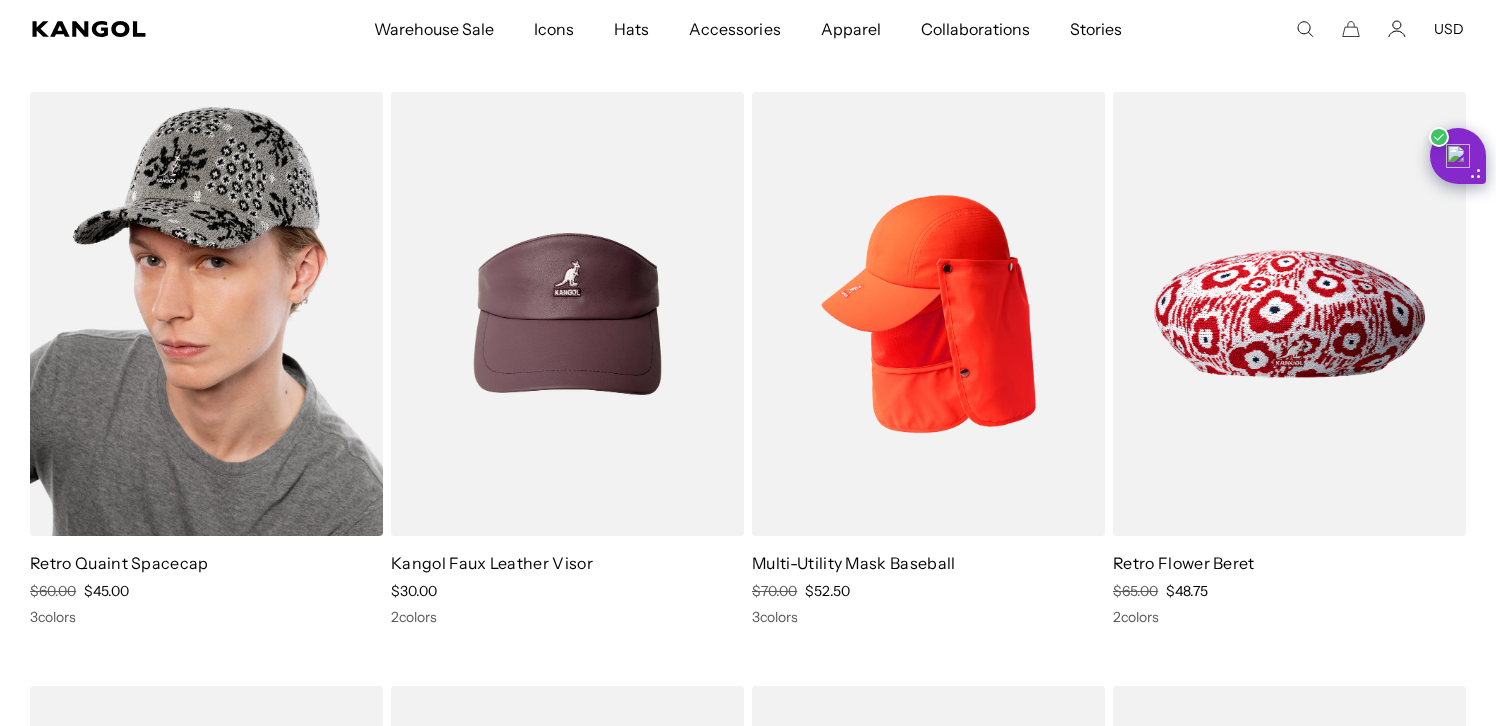 click at bounding box center (206, 313) 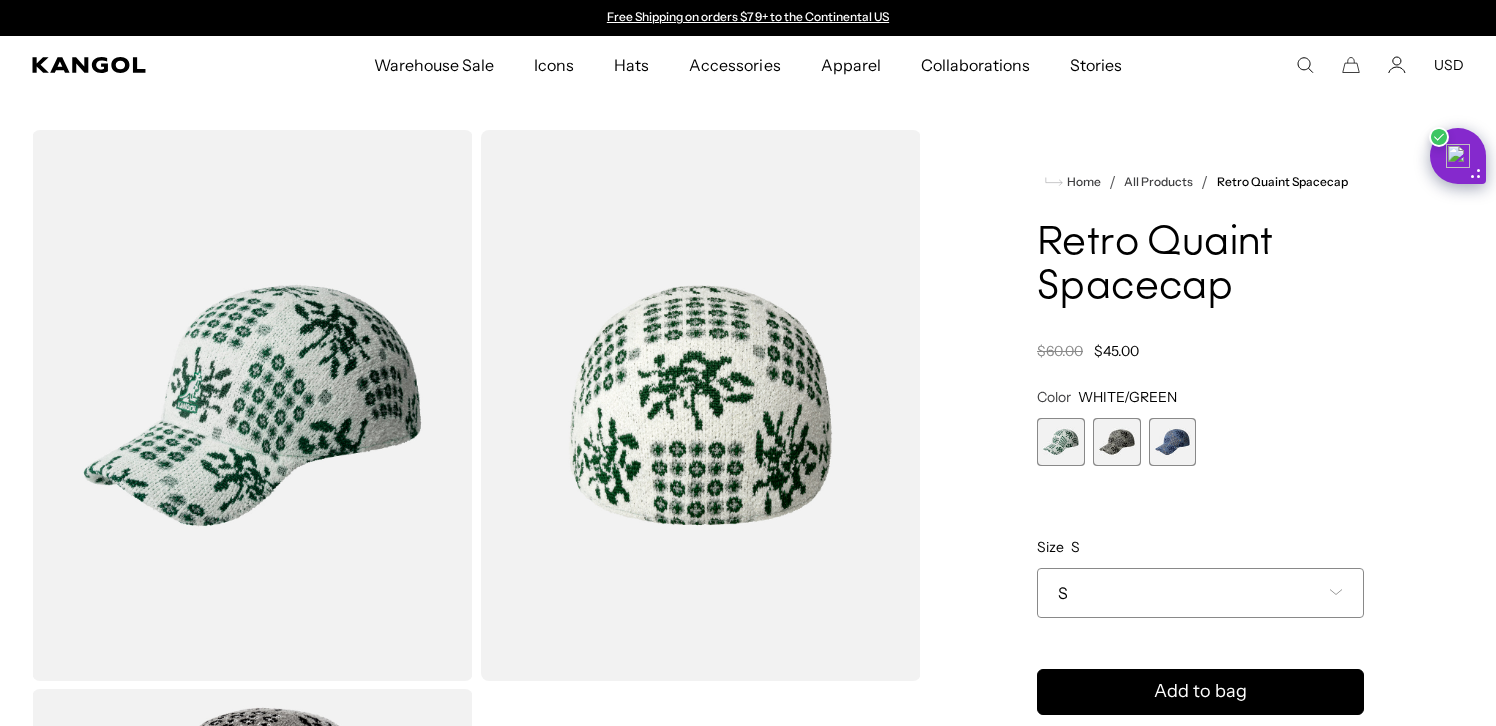 scroll, scrollTop: 0, scrollLeft: 0, axis: both 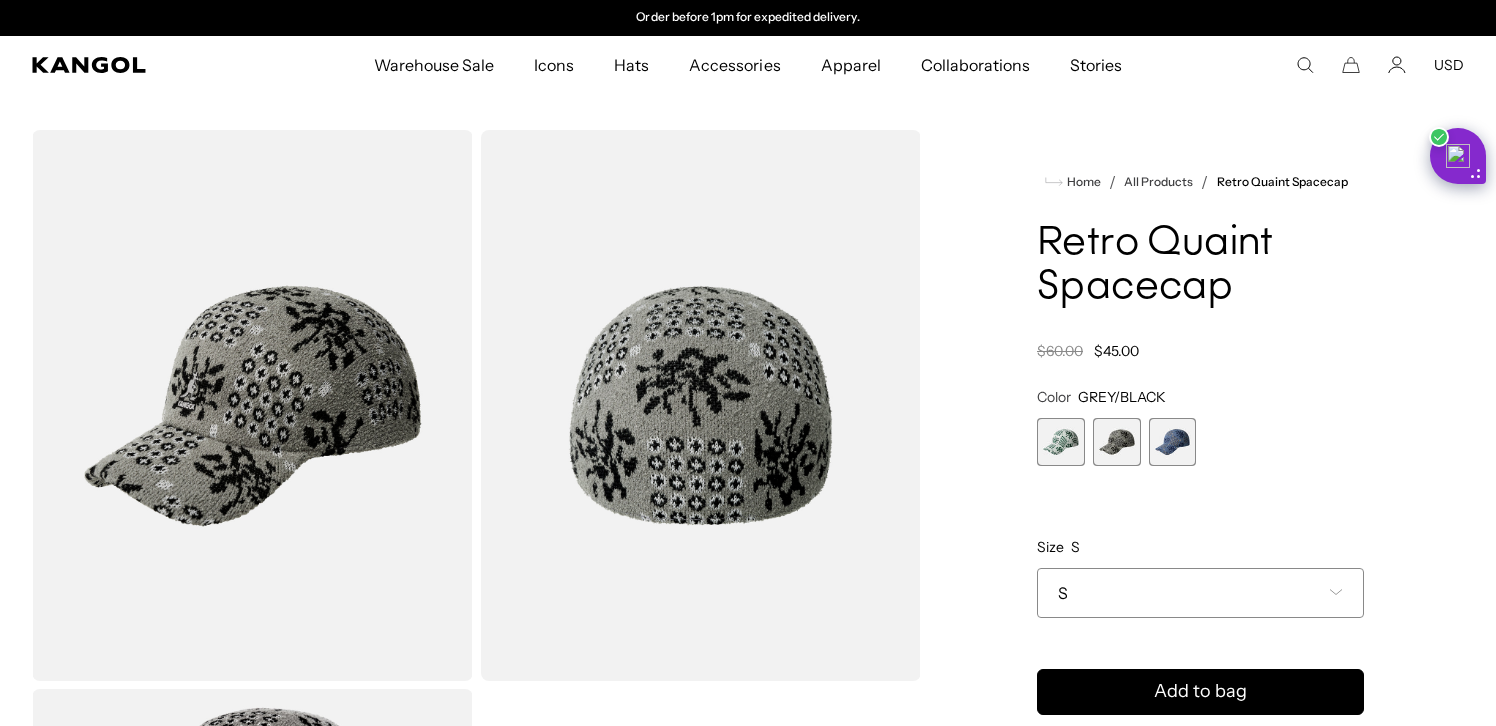 click on "WHITE/GREEN
Variant sold out or unavailable
GREY/BLACK
Variant sold out or unavailable
BLUE/NAVY
Variant sold out or unavailable" at bounding box center [1200, 442] 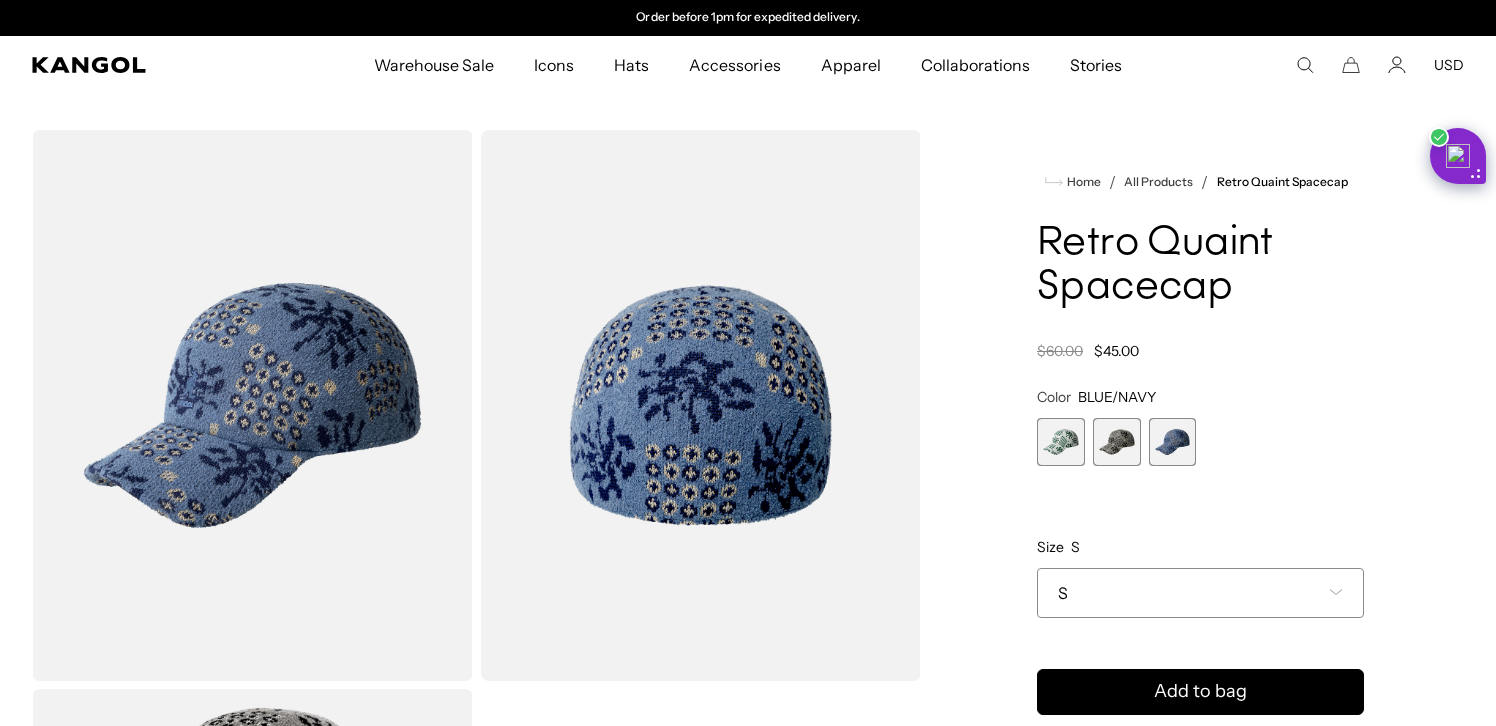 click on "S" at bounding box center [1200, 593] 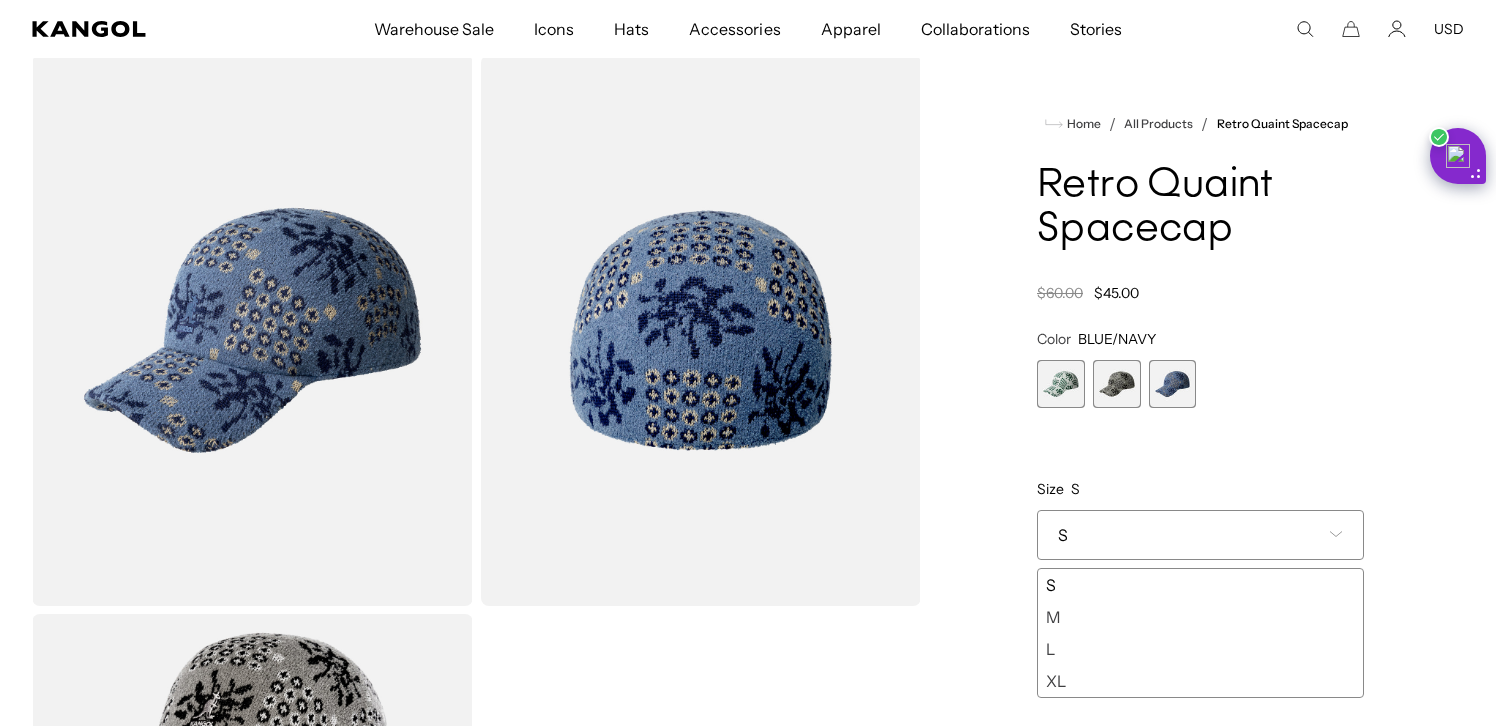 scroll, scrollTop: 85, scrollLeft: 0, axis: vertical 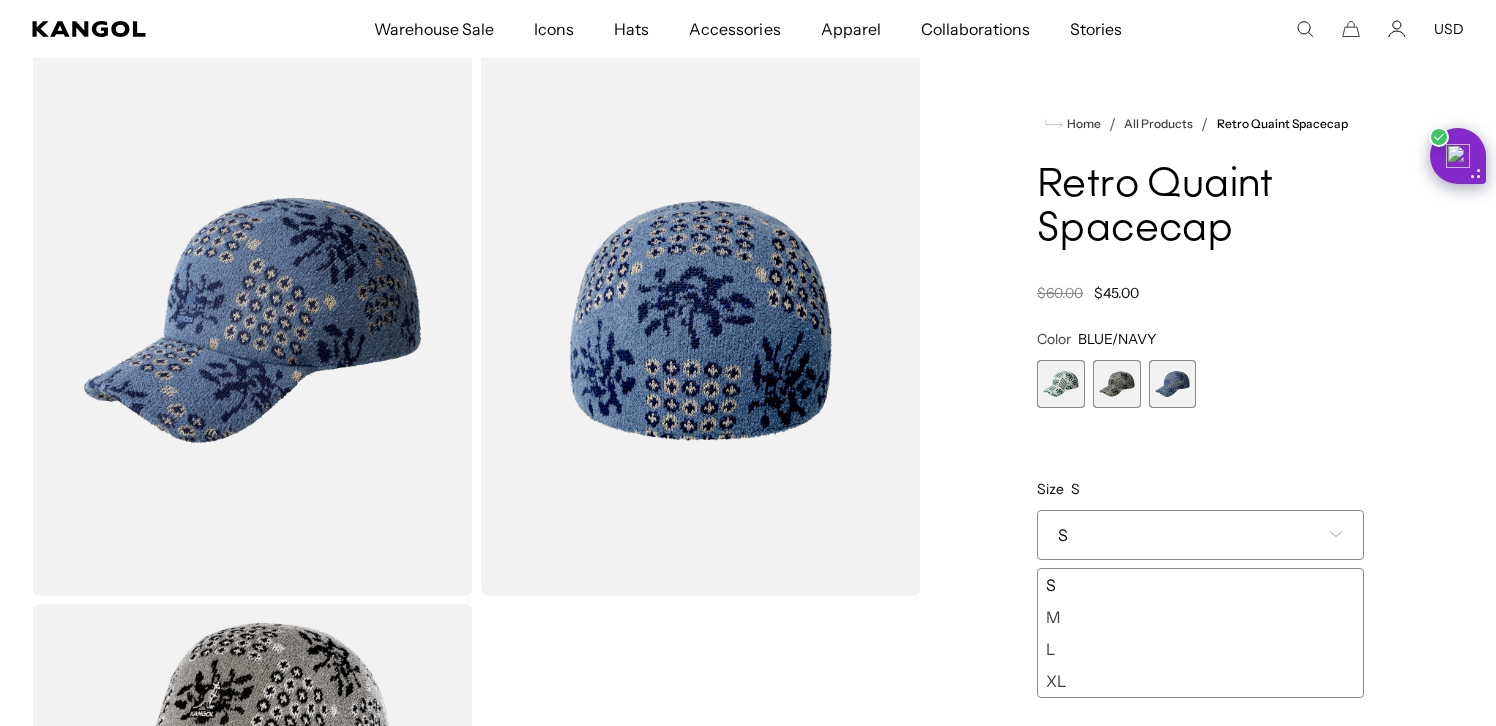 click at bounding box center (1117, 384) 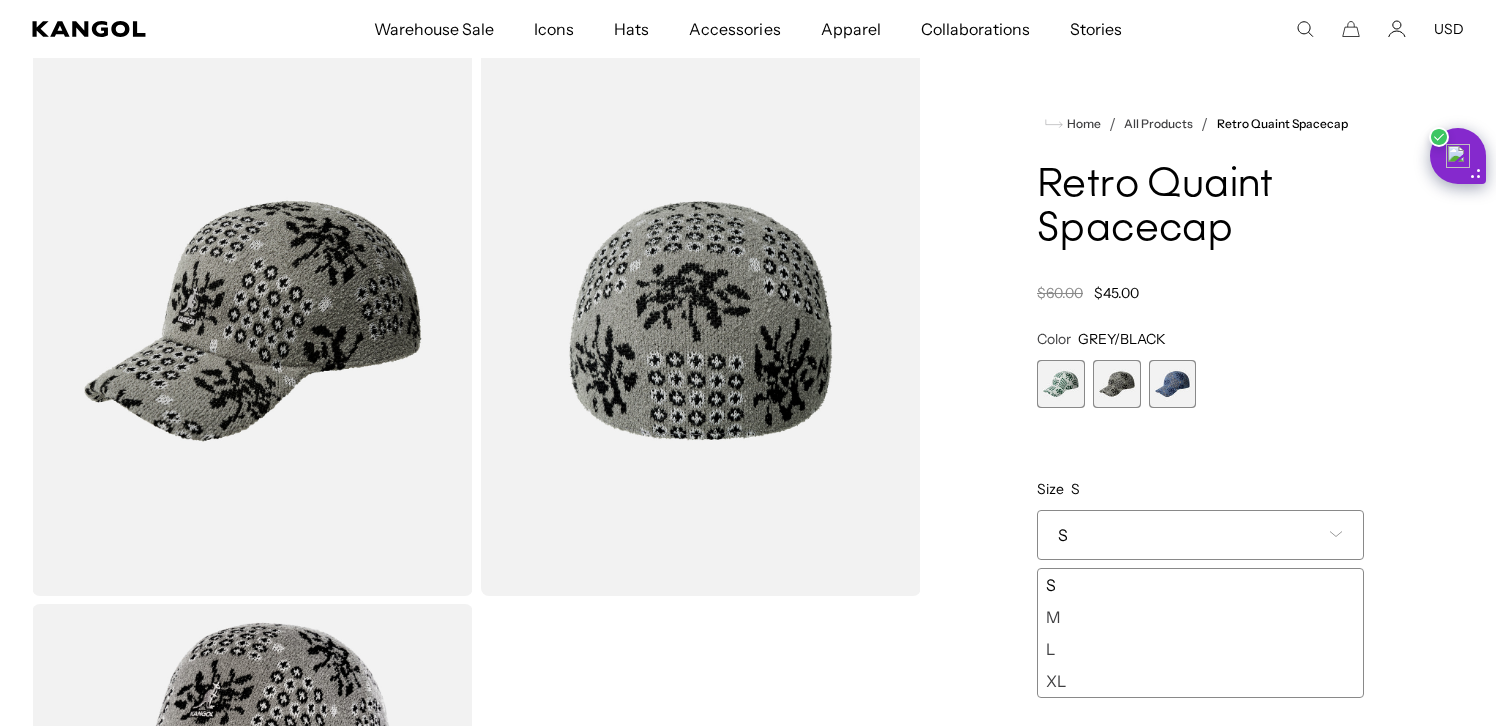 scroll, scrollTop: 0, scrollLeft: 412, axis: horizontal 